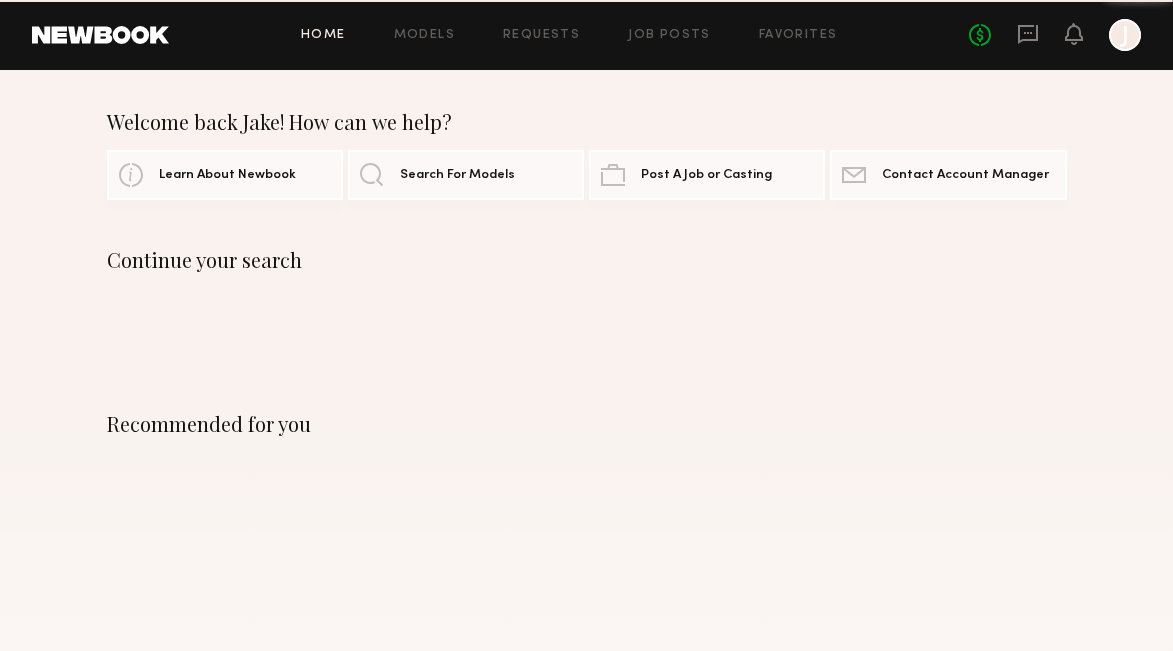 scroll, scrollTop: 0, scrollLeft: 0, axis: both 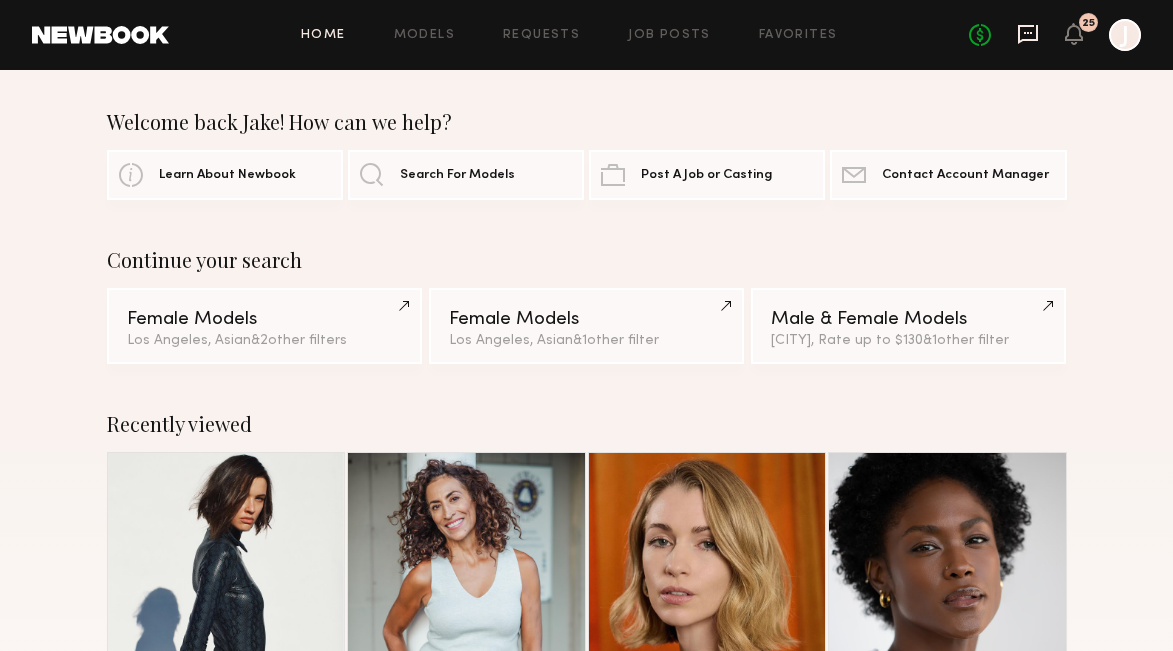 click 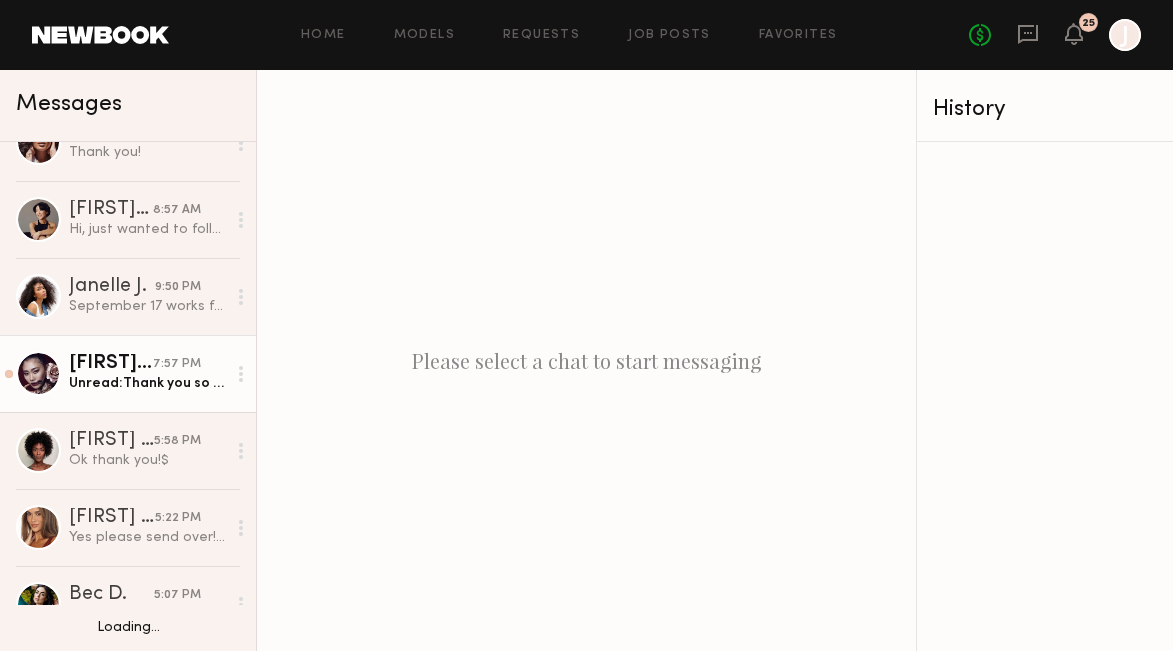 scroll, scrollTop: 345, scrollLeft: 0, axis: vertical 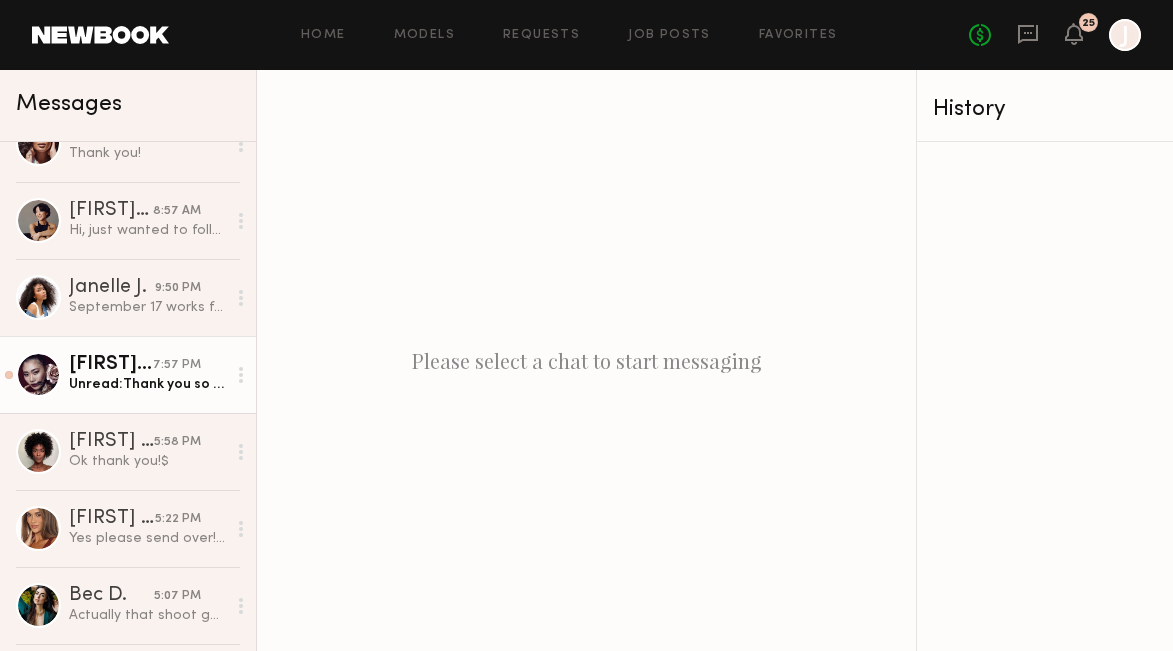 click on "[FIRST] [LAST] 7:57 PM Unread: Thank you so much 😍" 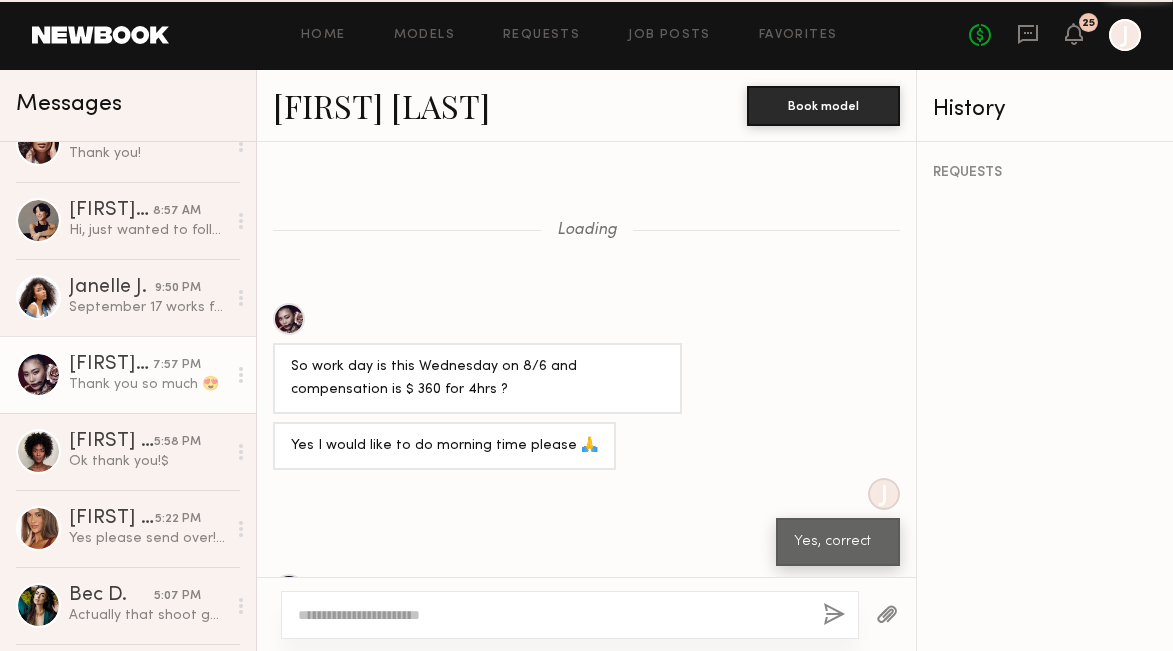 scroll, scrollTop: 842, scrollLeft: 0, axis: vertical 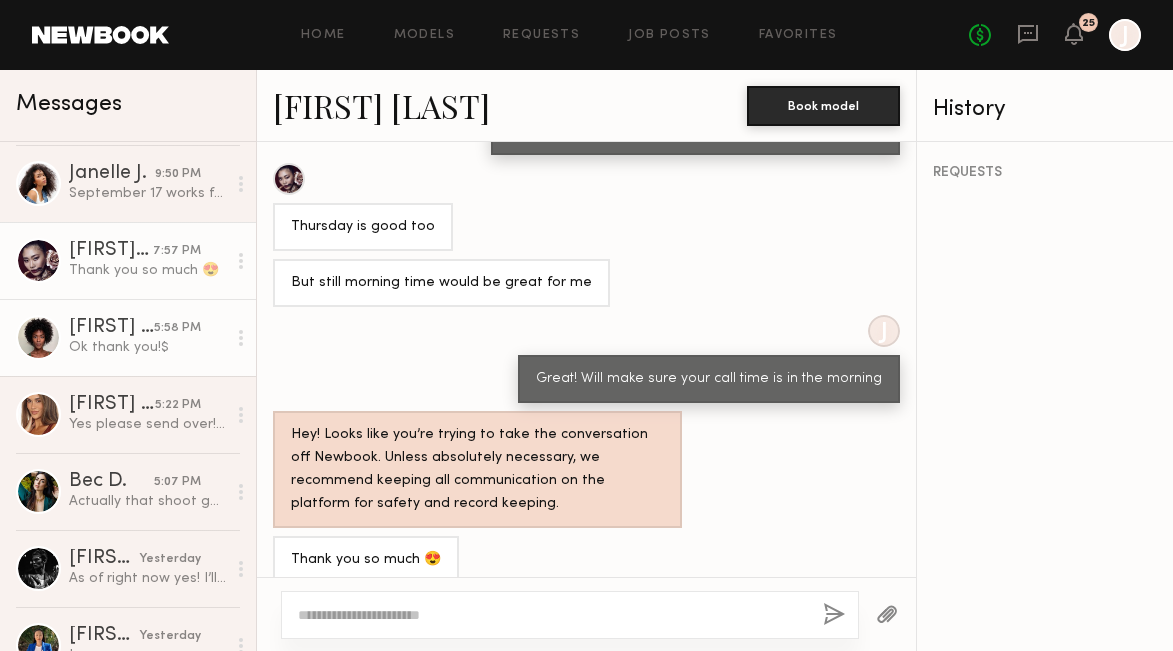 click on "5:58 PM" 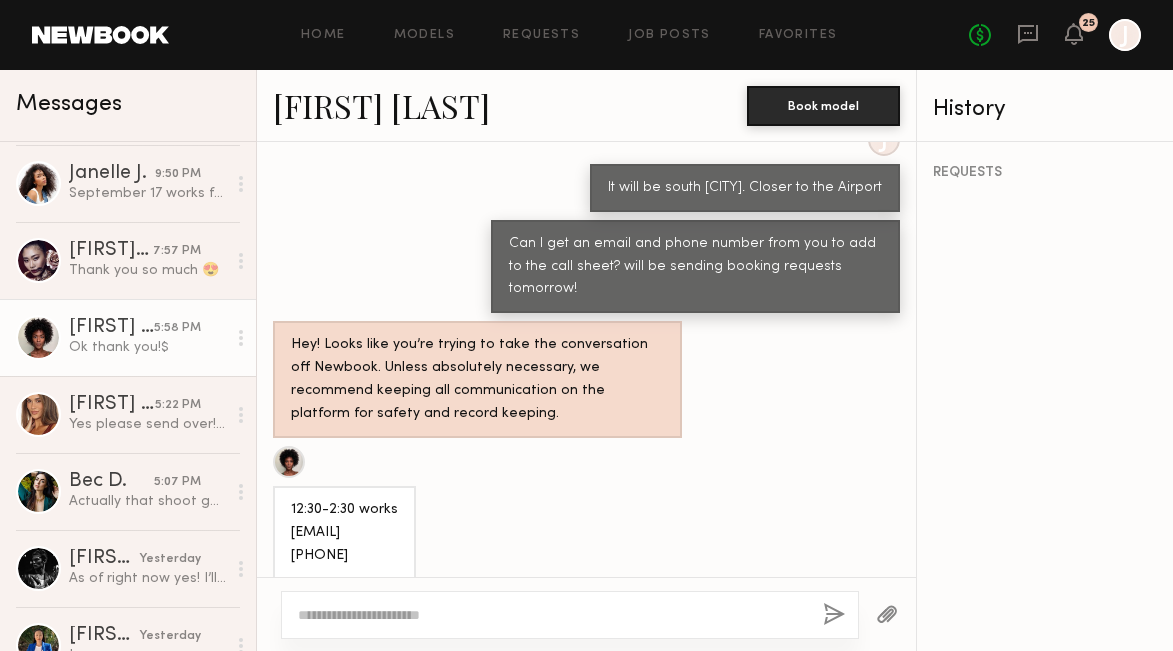 scroll, scrollTop: 809, scrollLeft: 0, axis: vertical 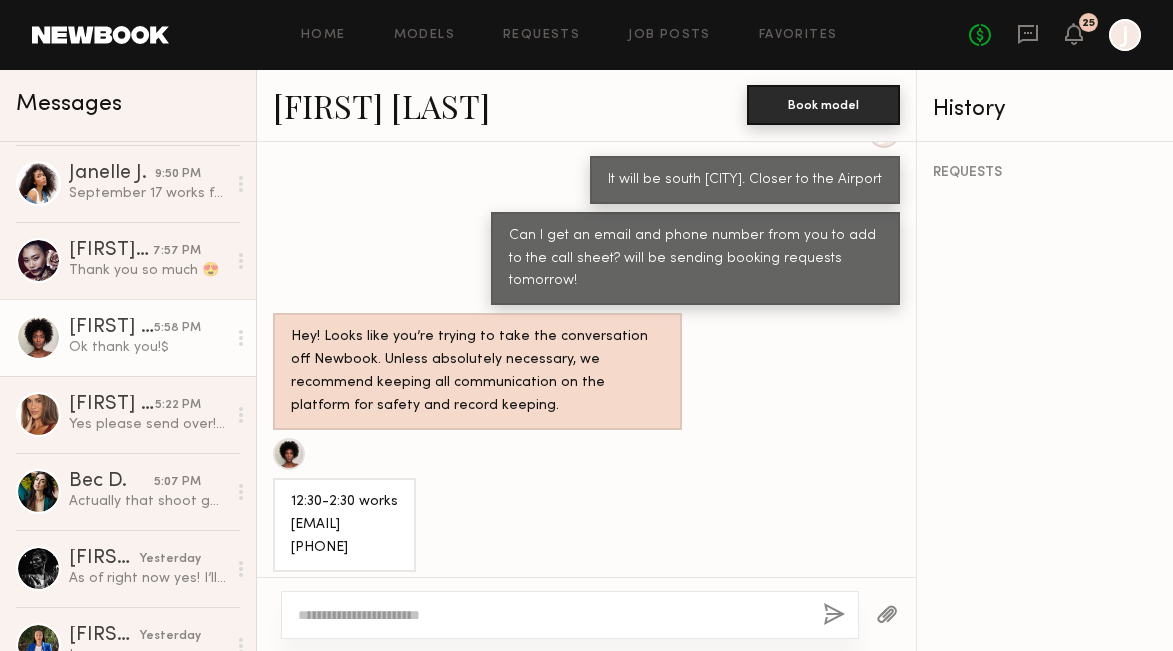 click on "Book model" 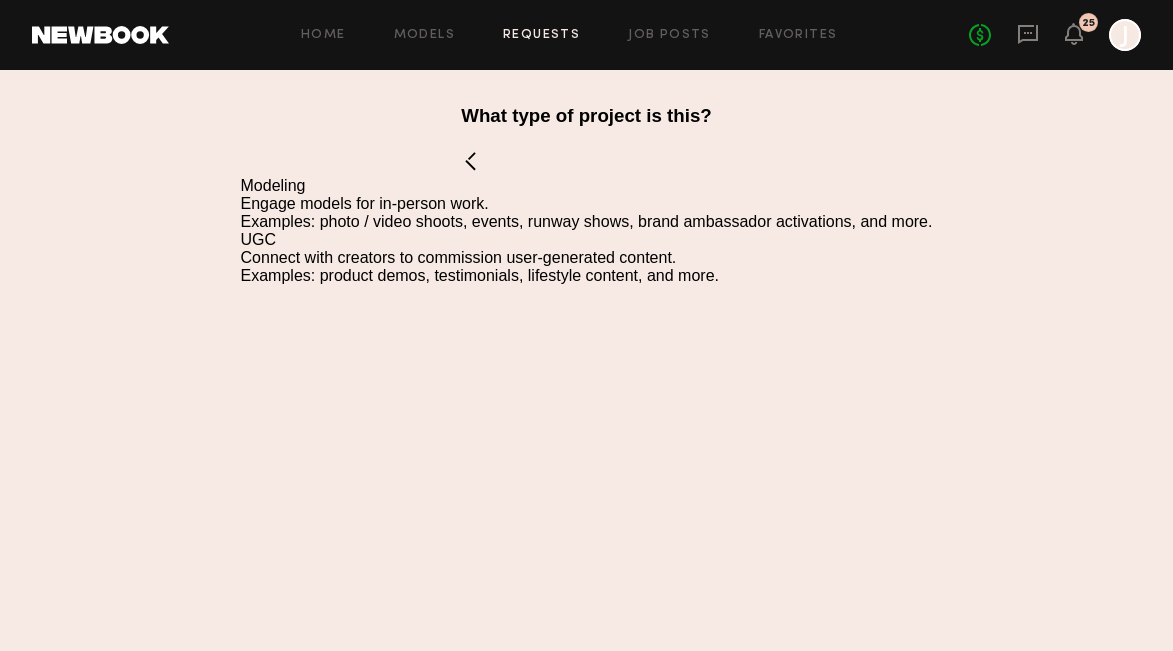 click on "Modeling" 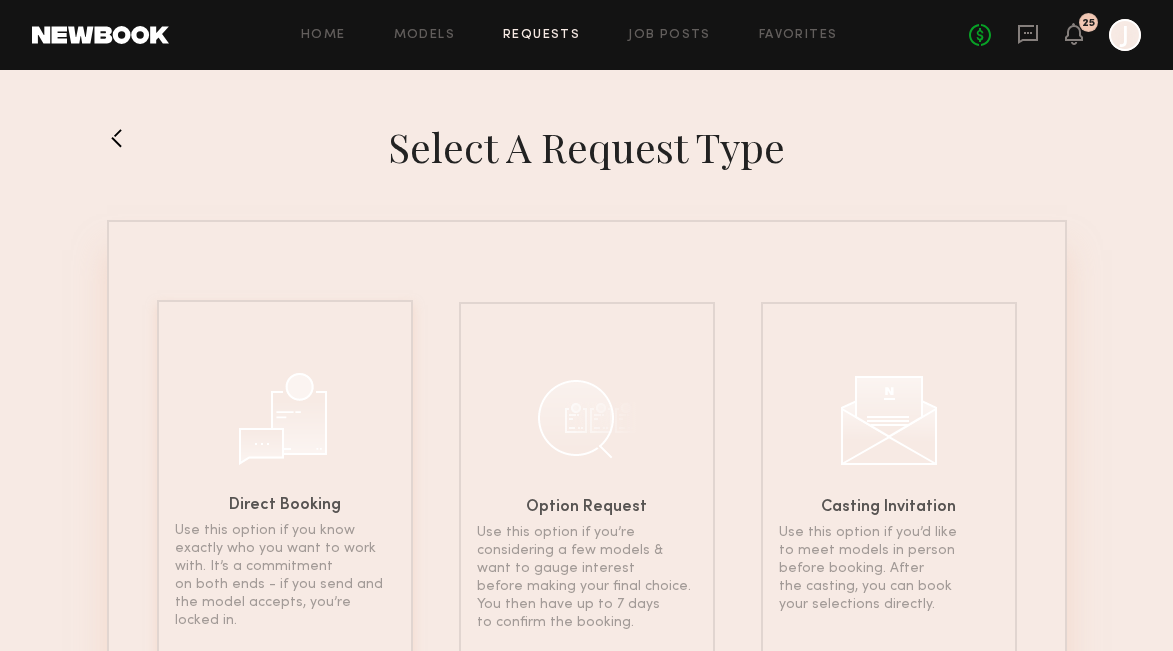 click 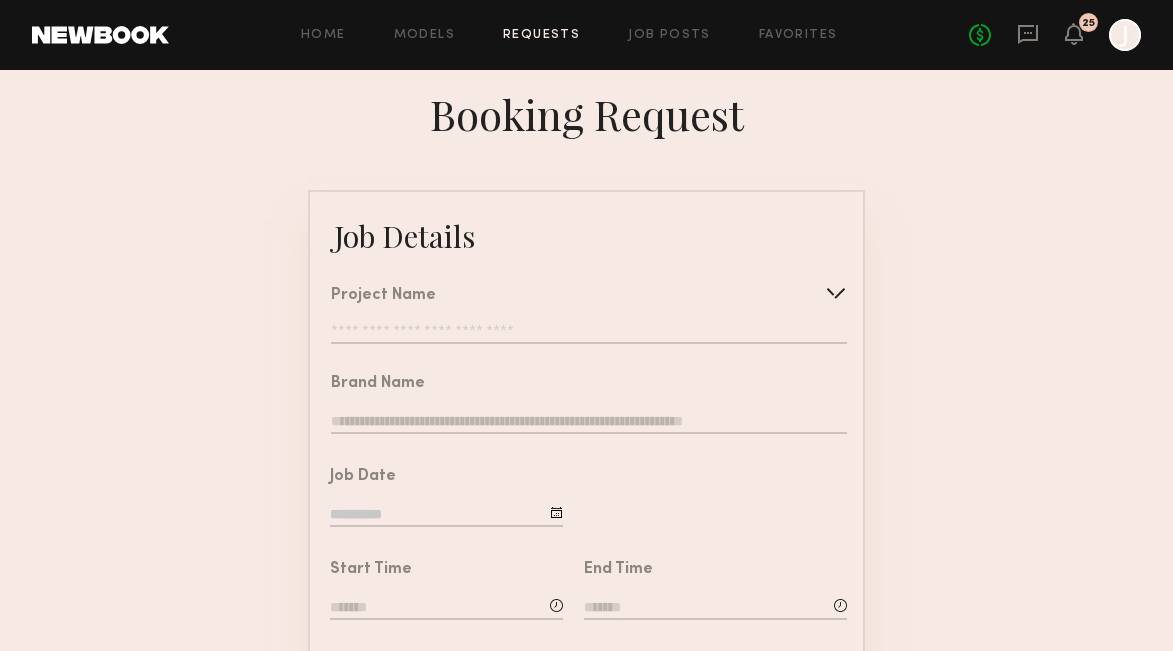 click 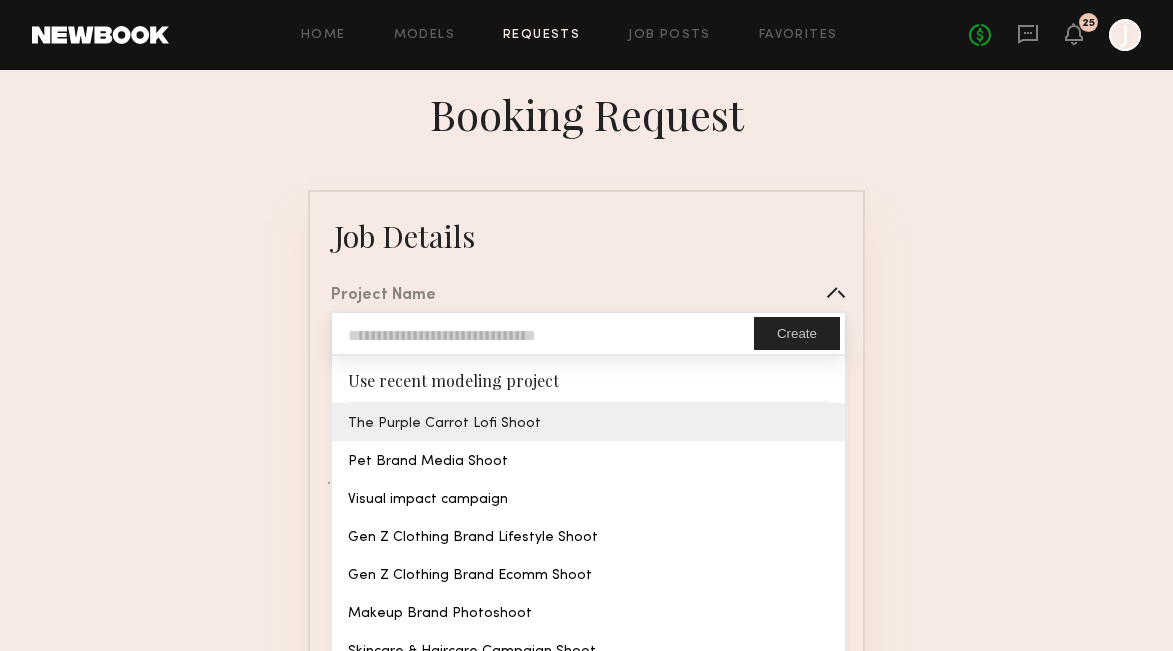 type on "**********" 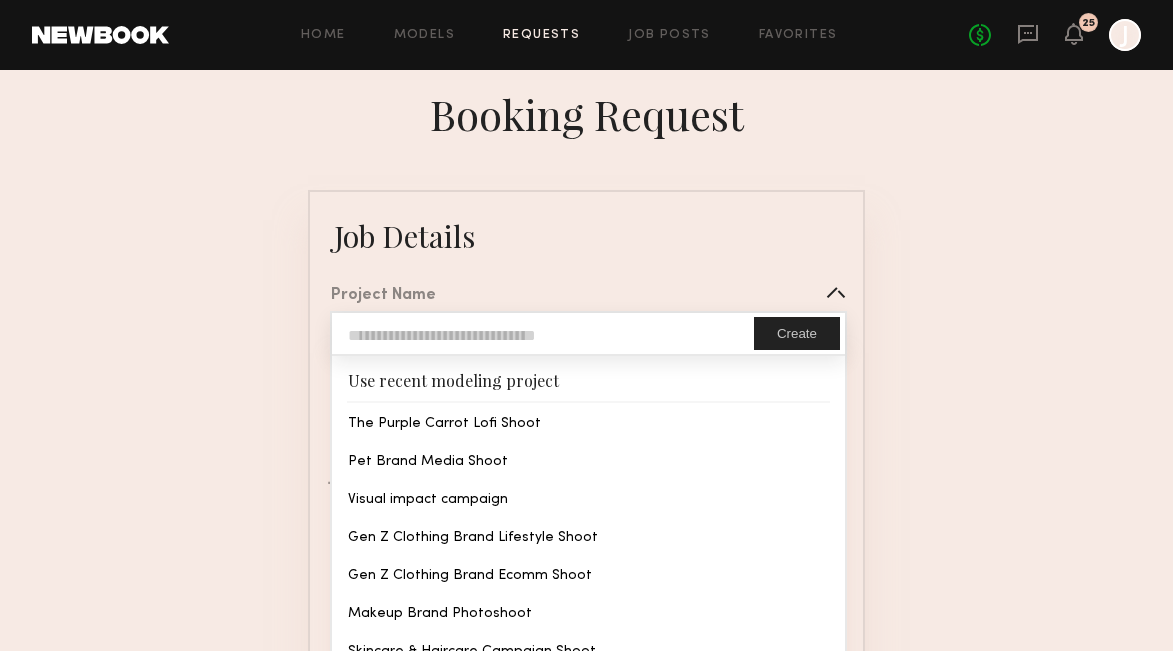 click on "**********" 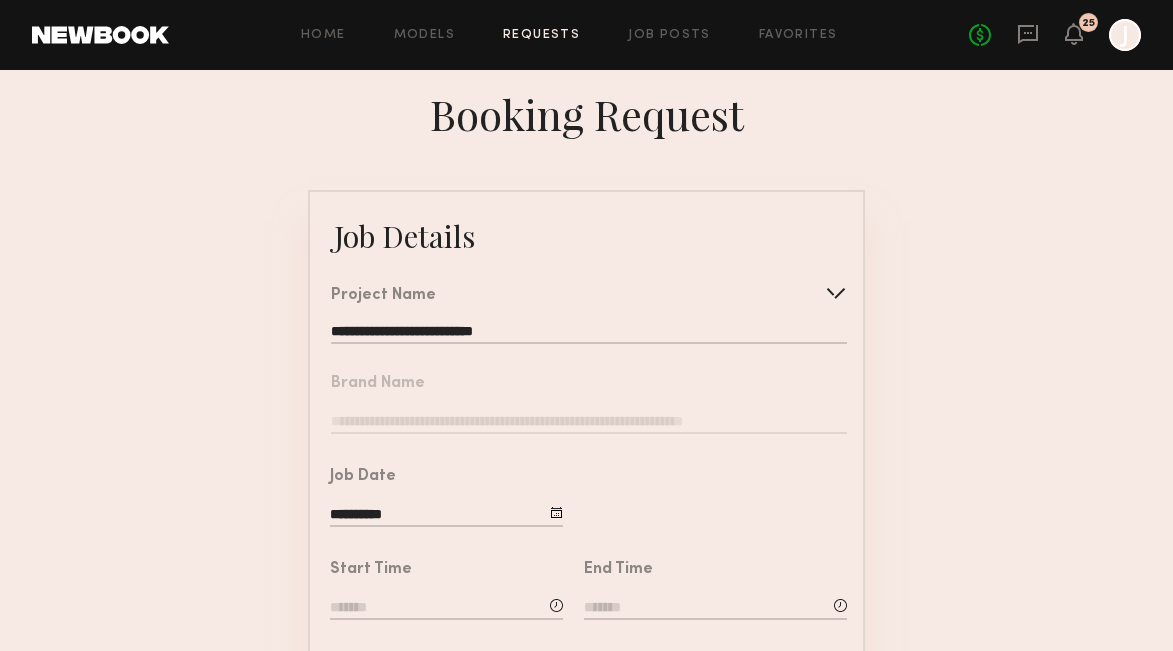 click 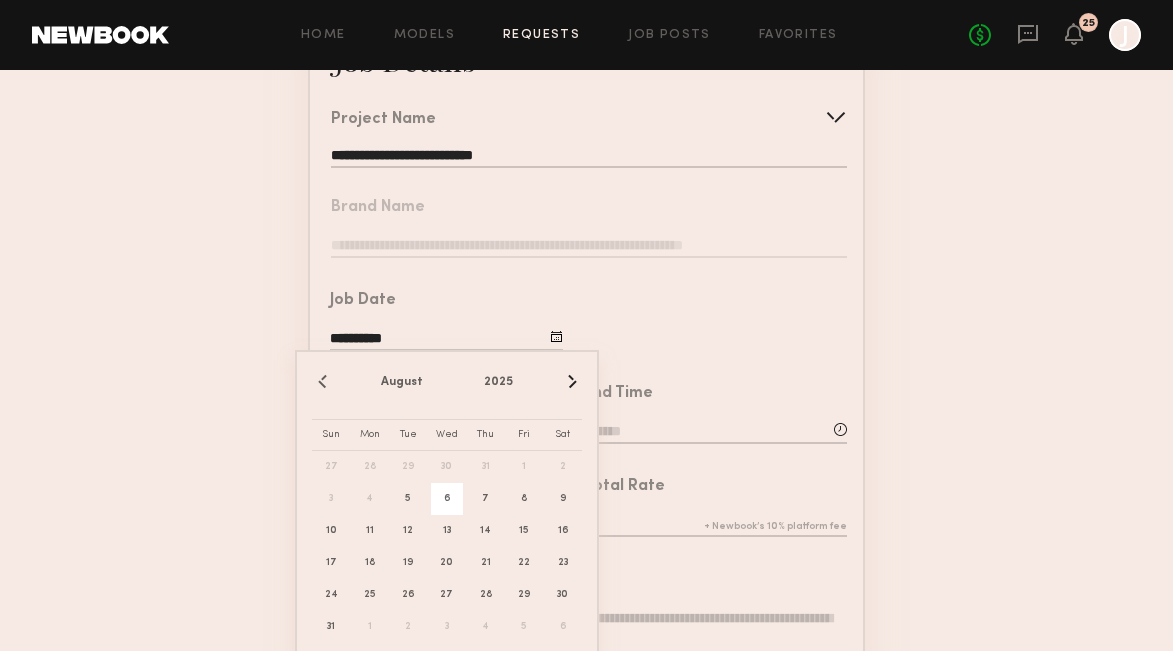scroll, scrollTop: 181, scrollLeft: 0, axis: vertical 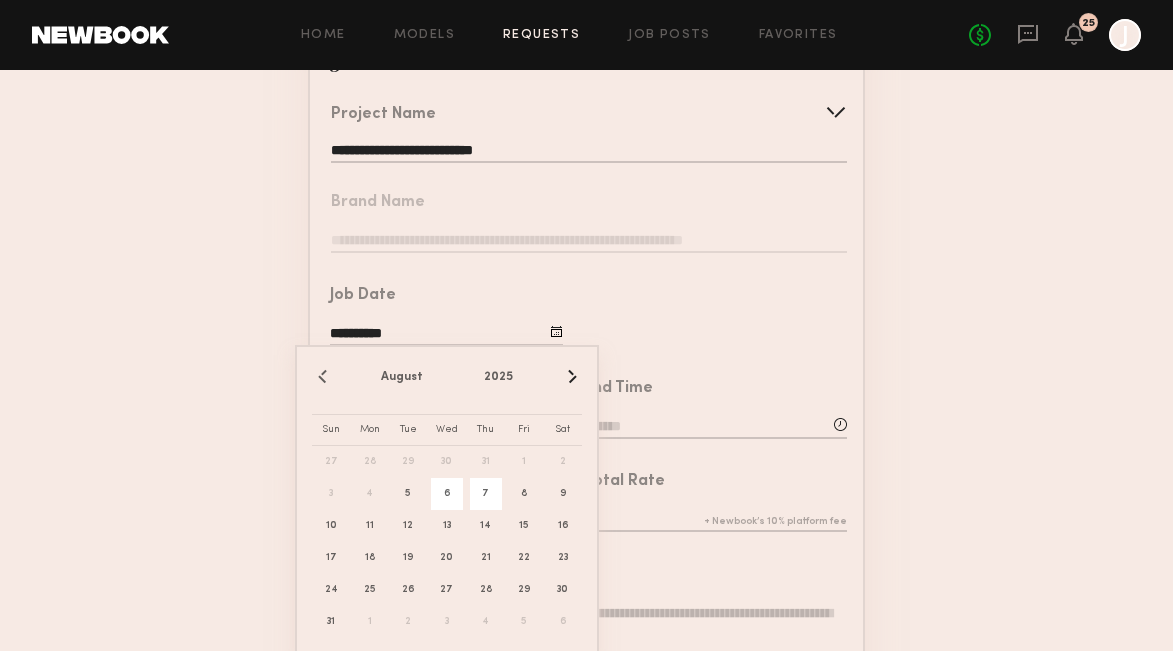 click on "7" 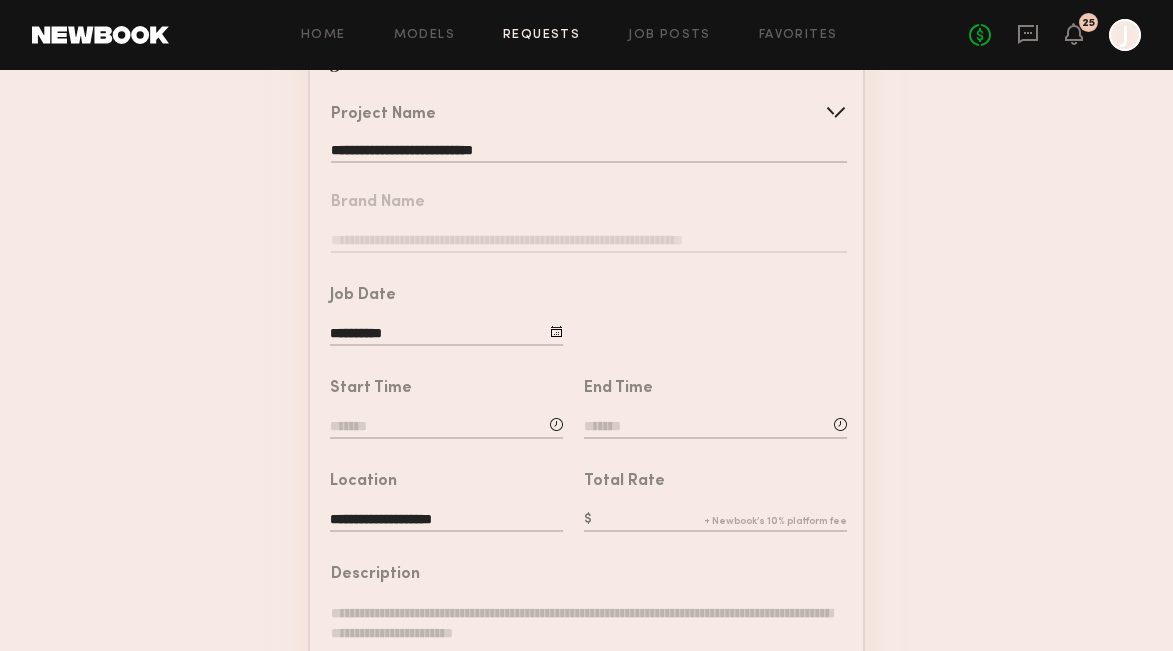 scroll, scrollTop: 196, scrollLeft: 0, axis: vertical 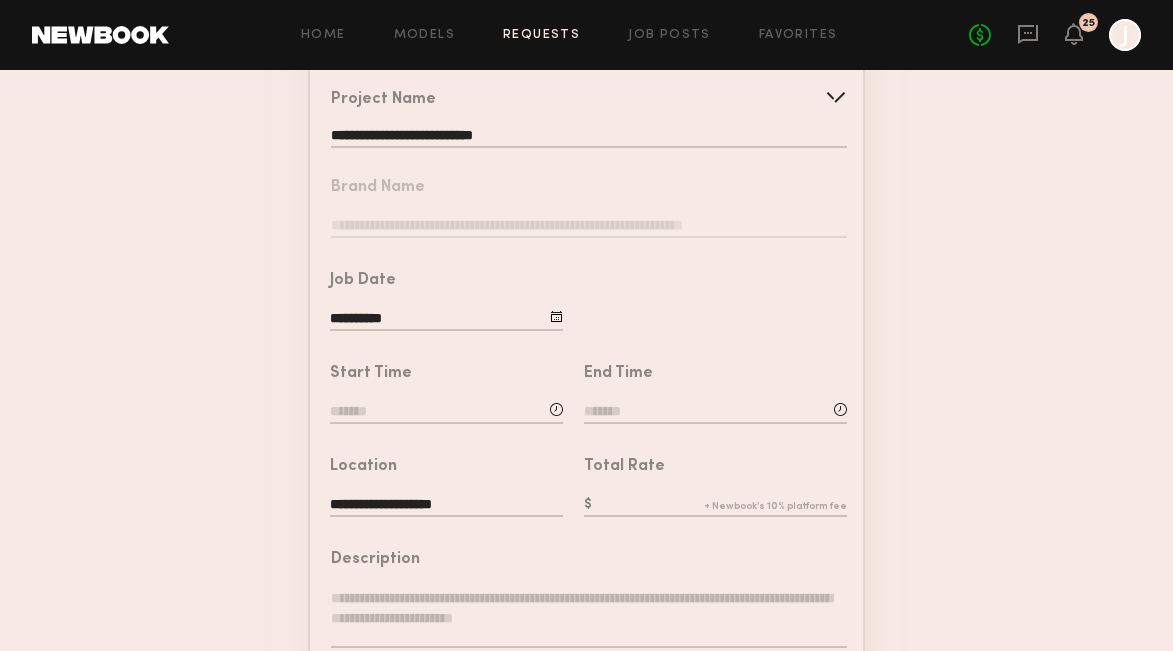 click 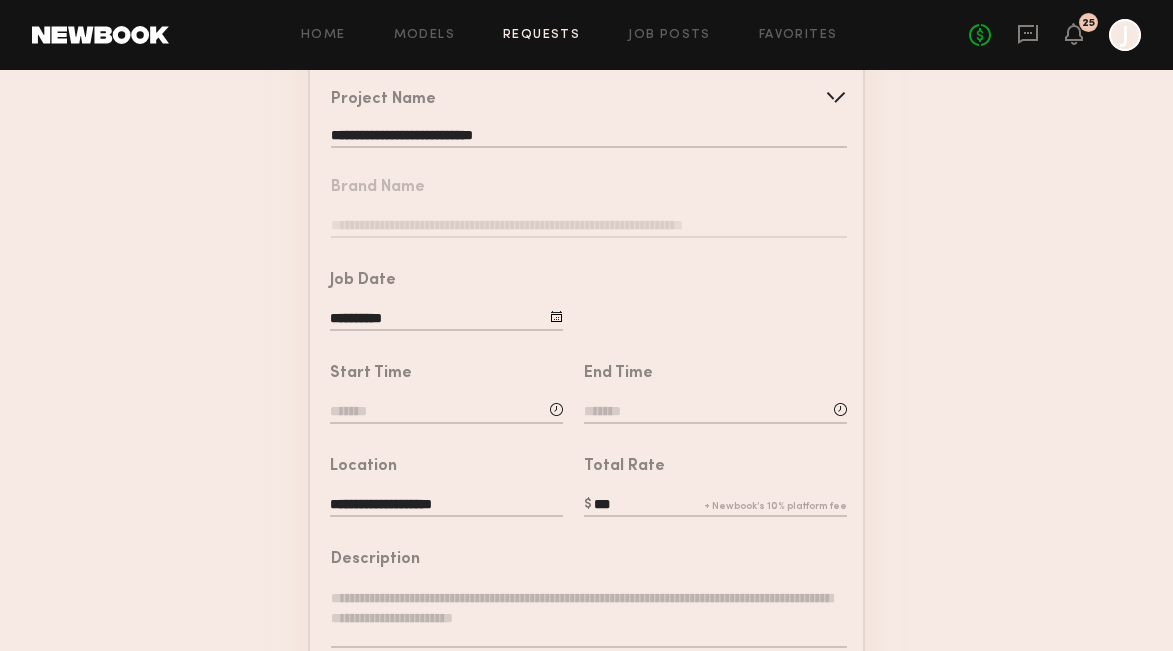 type on "***" 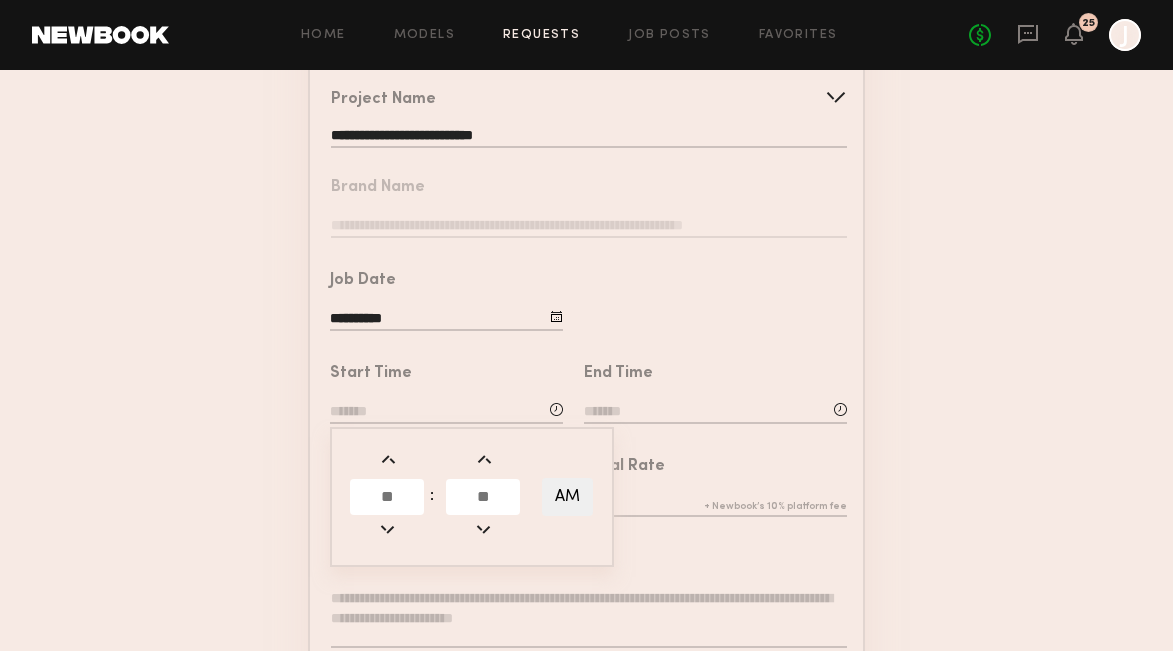 click 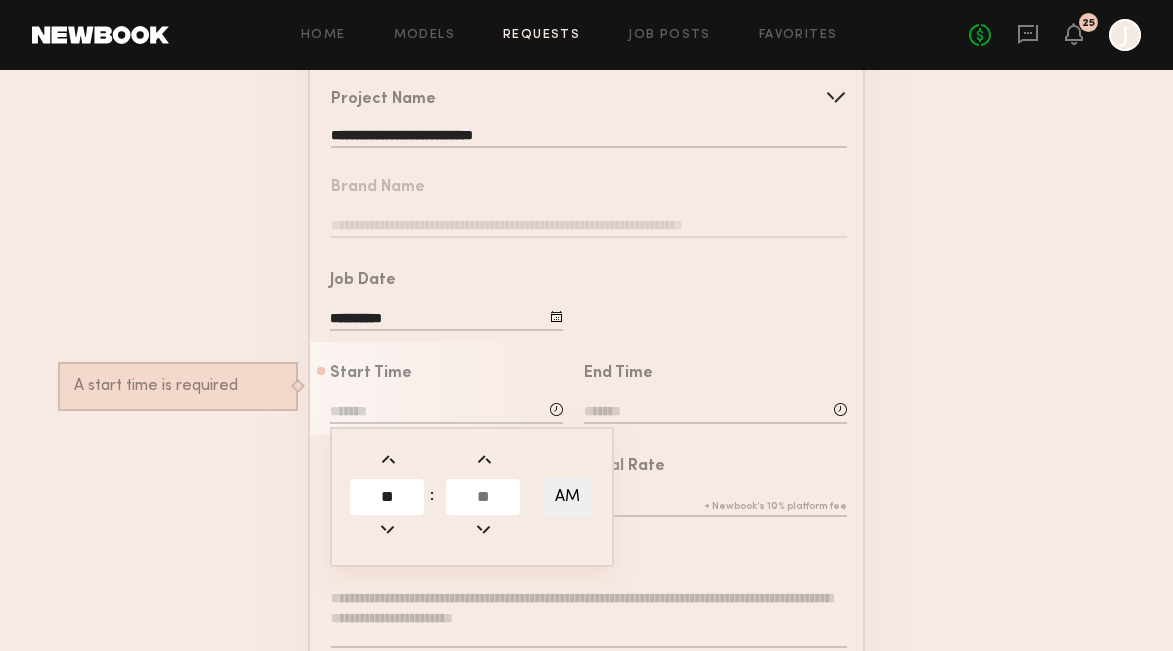 type on "**" 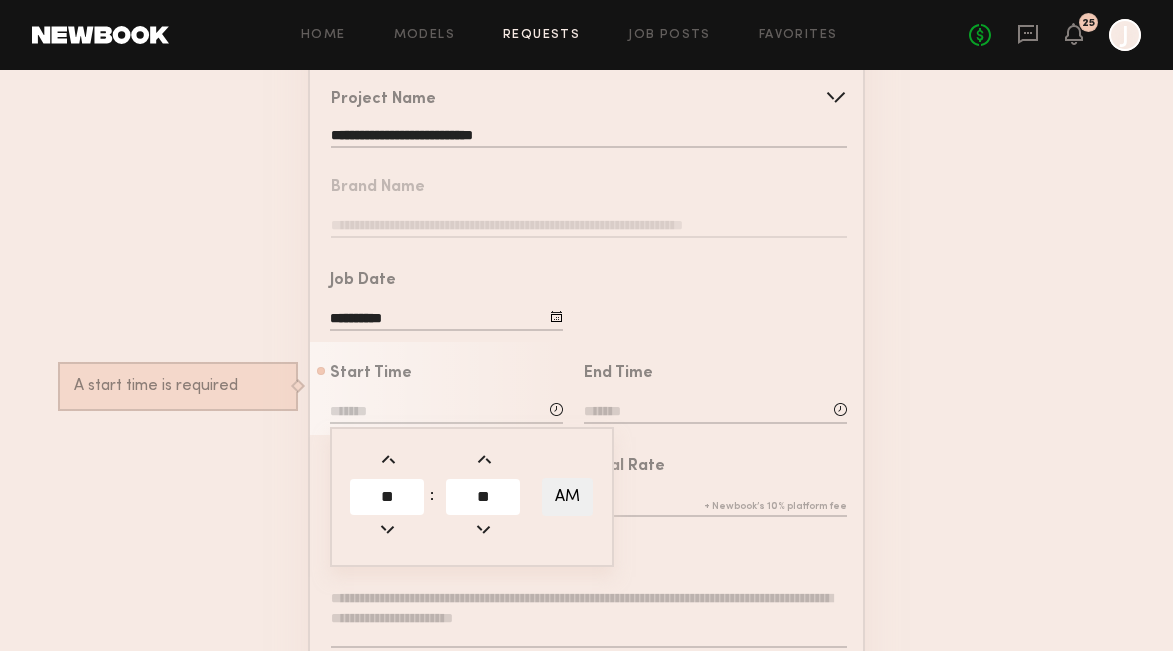 type on "**" 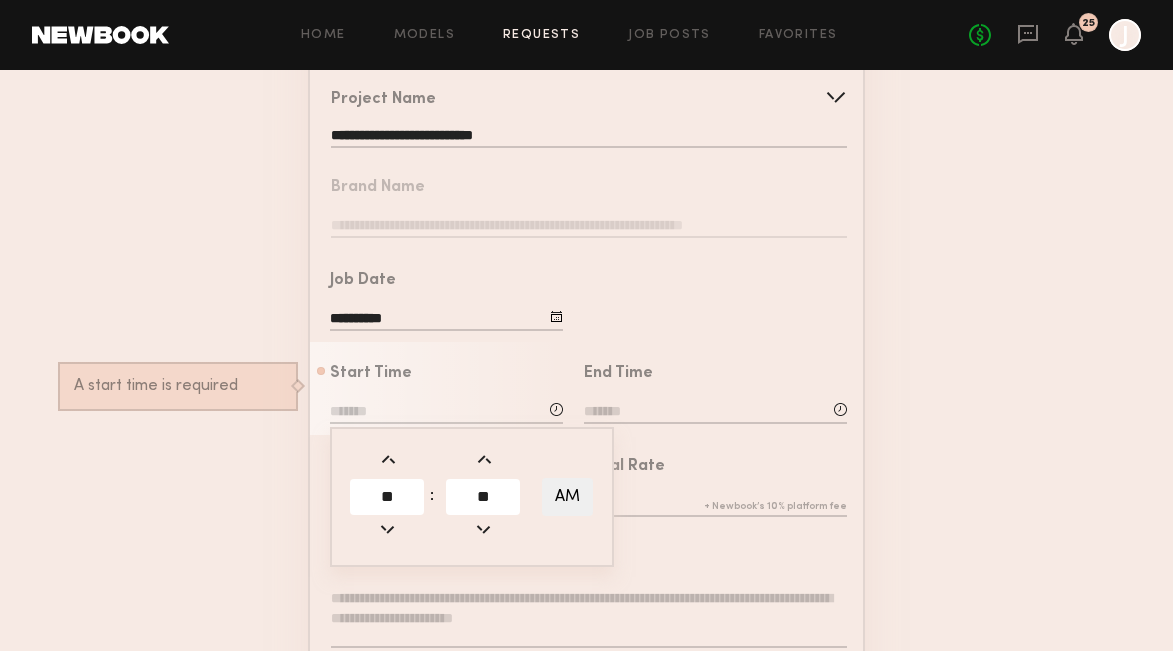 type on "********" 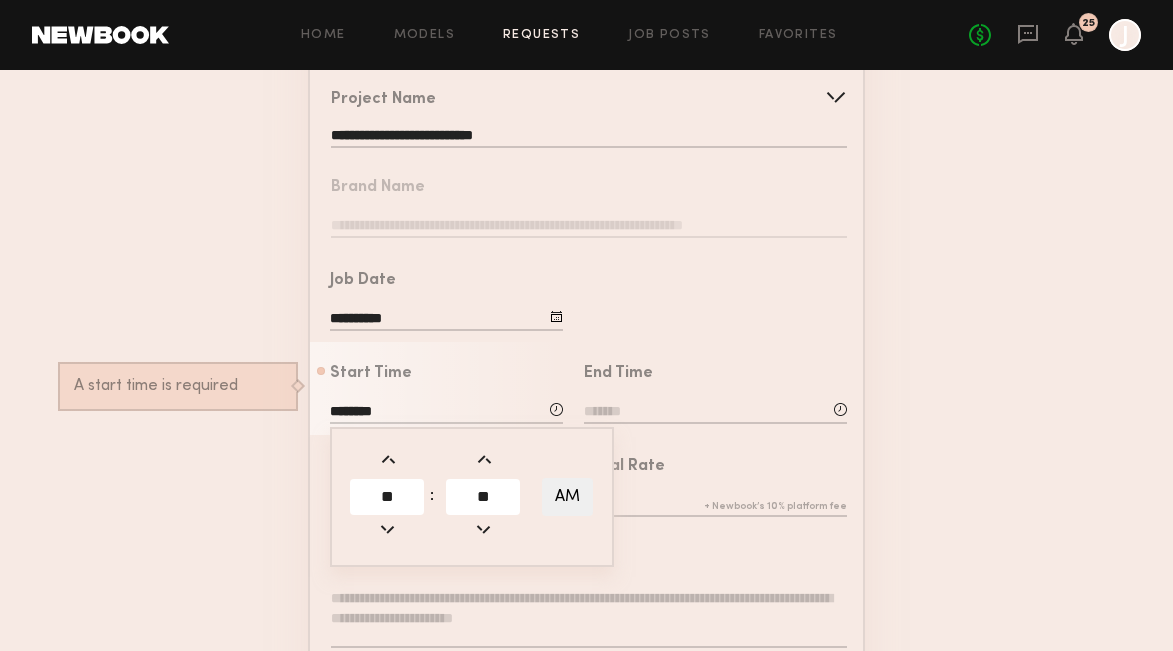 click 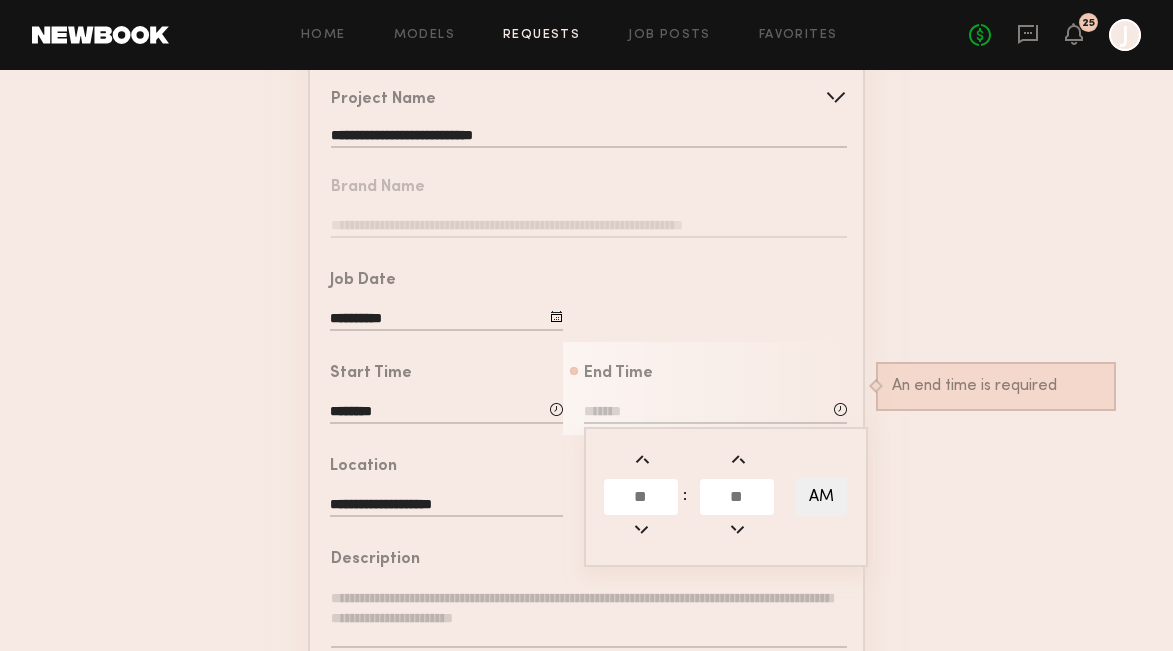 click 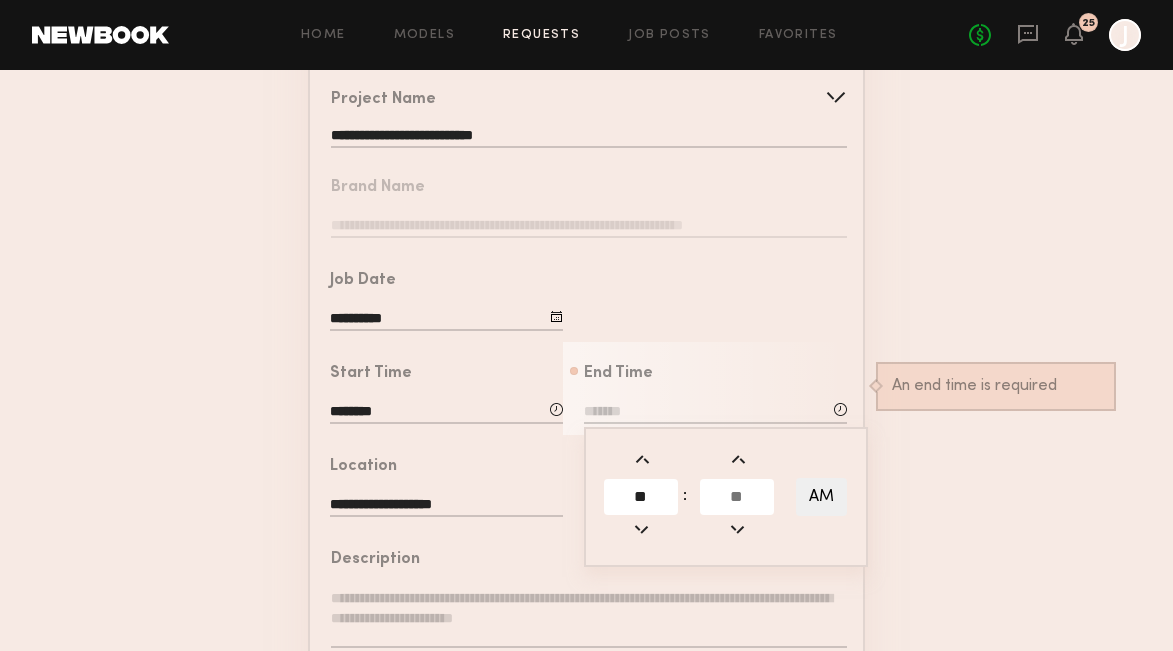 type on "**" 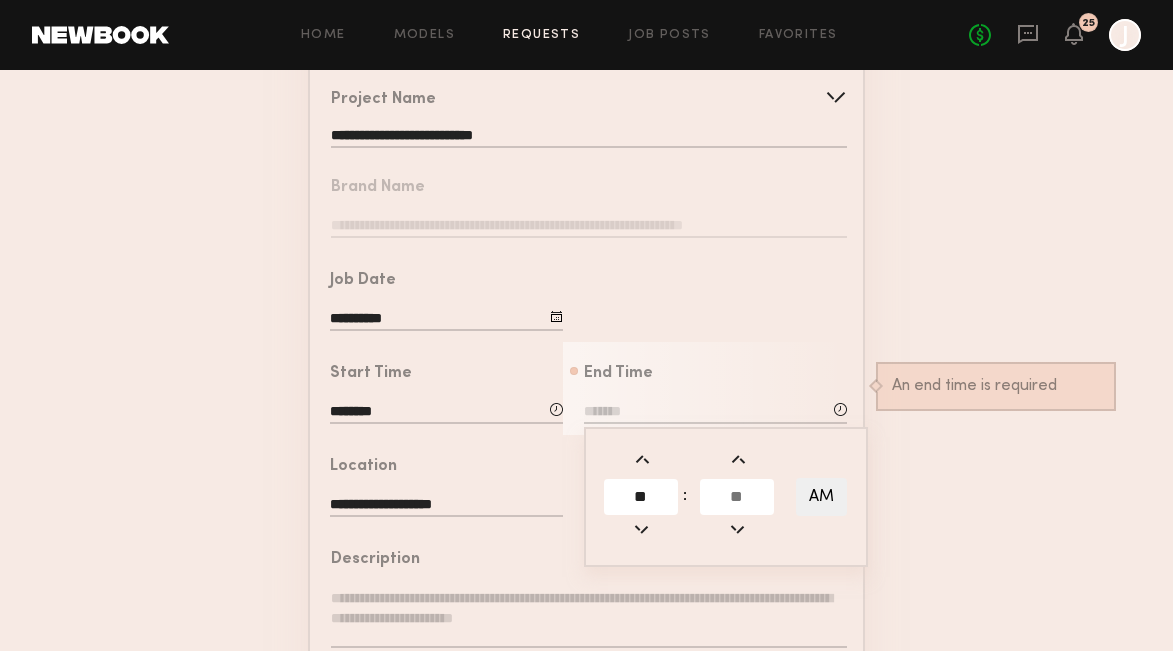 click 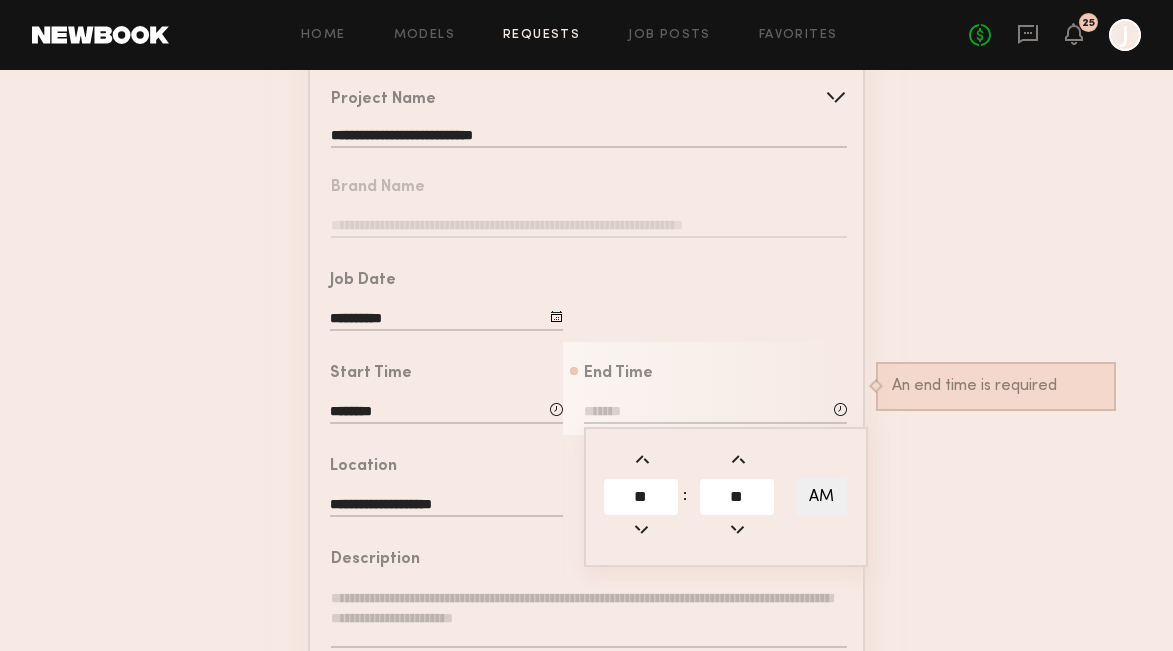 type on "**" 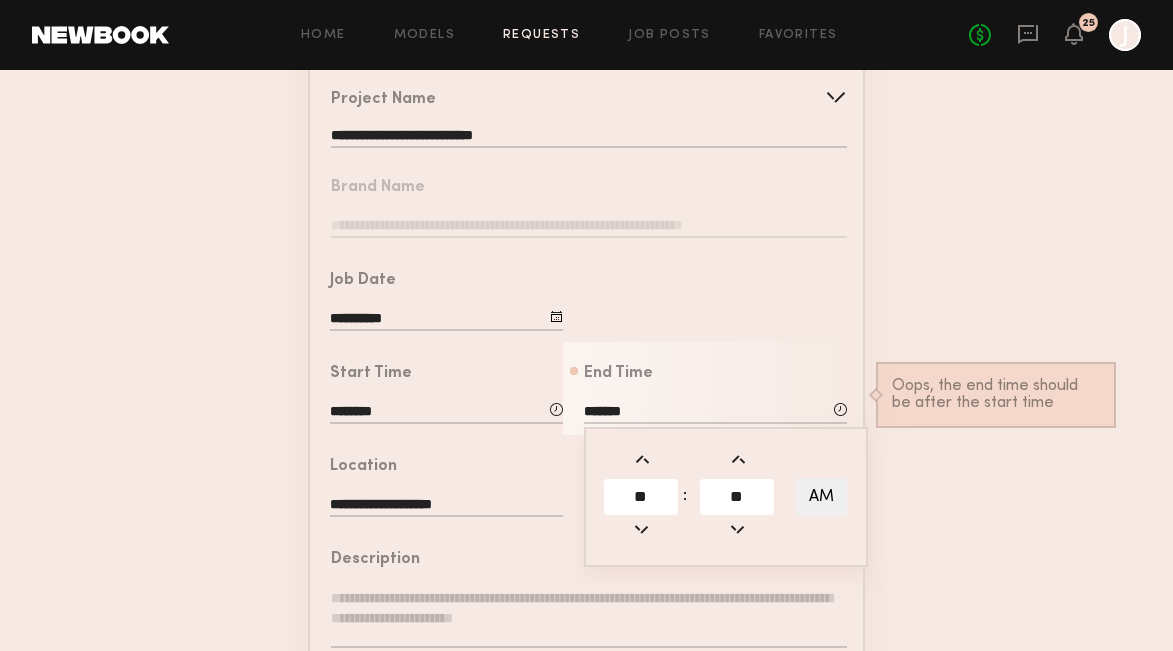 click on "**********" 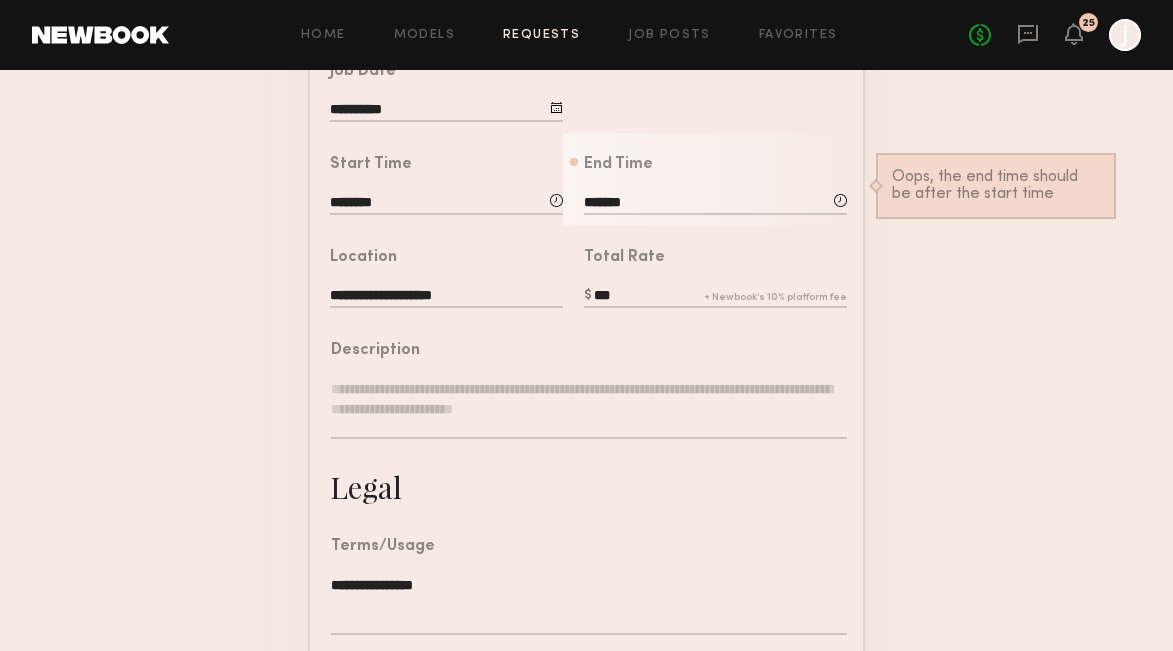 scroll, scrollTop: 406, scrollLeft: 0, axis: vertical 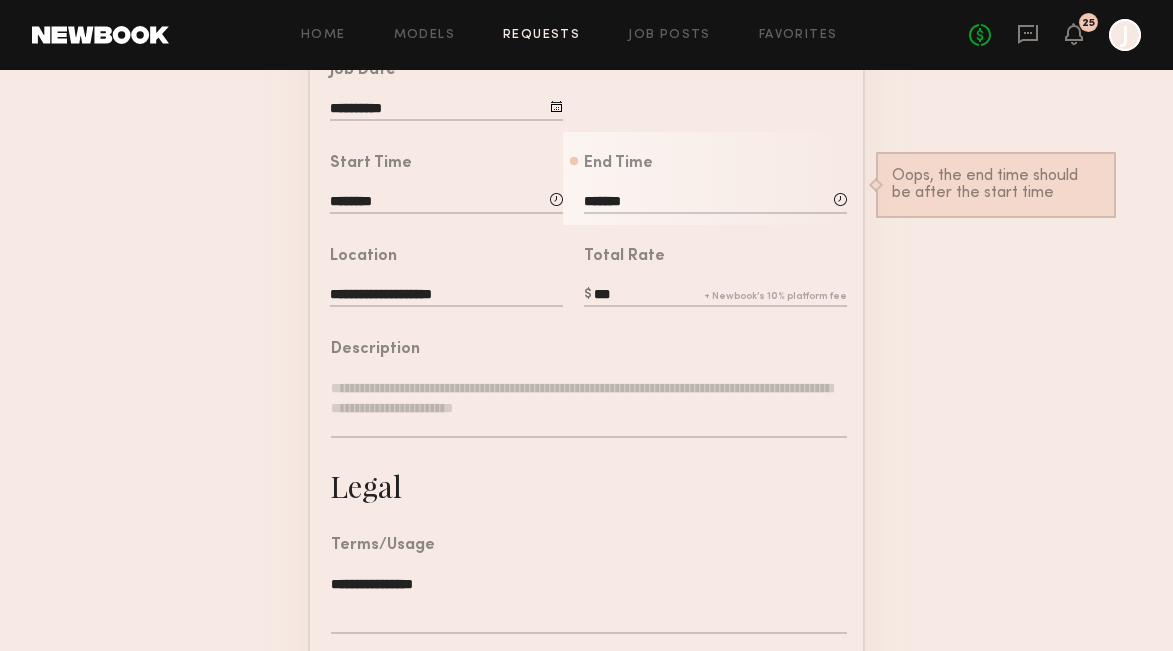 click 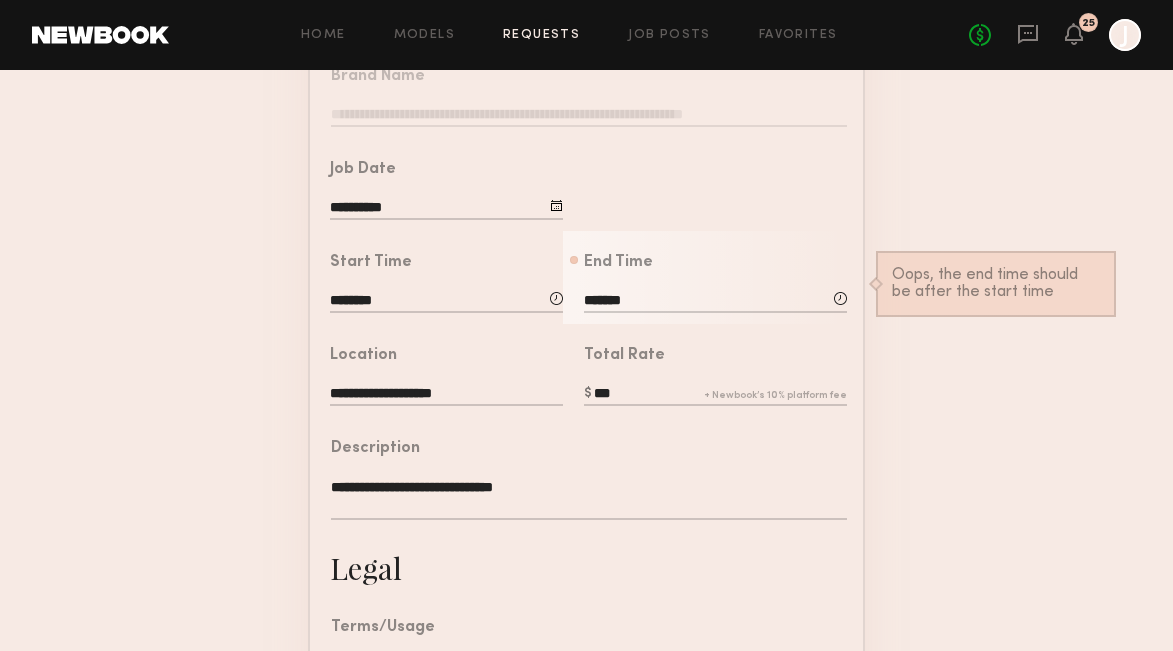 scroll, scrollTop: 301, scrollLeft: 0, axis: vertical 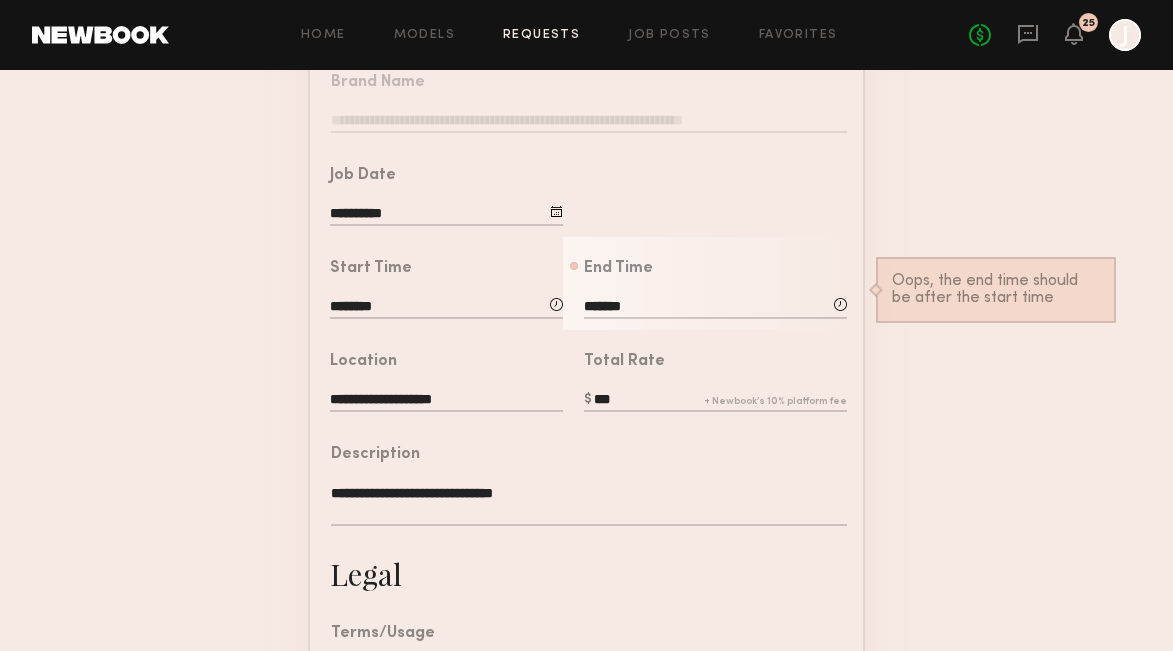 type on "**********" 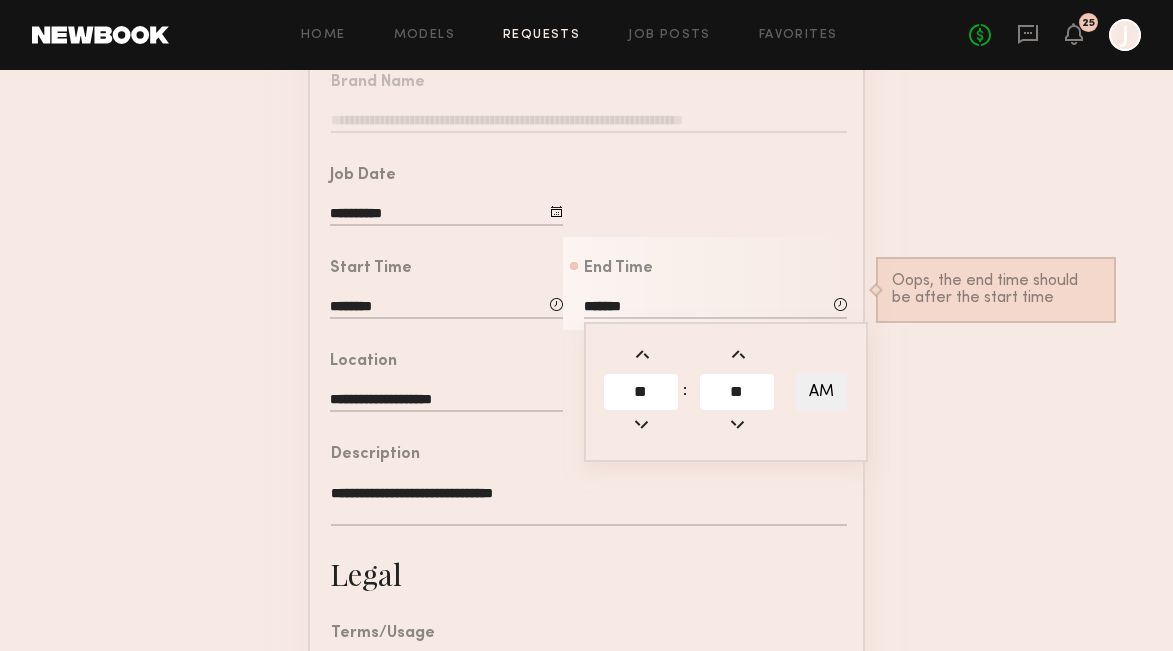click on "AM" 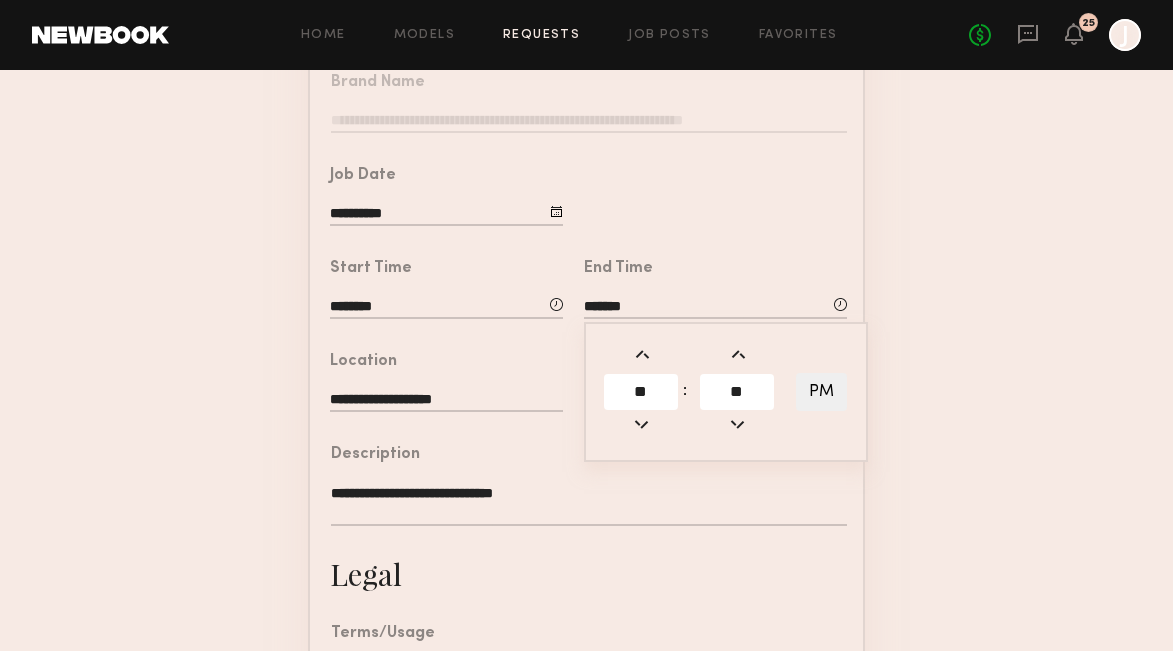 click on "**********" 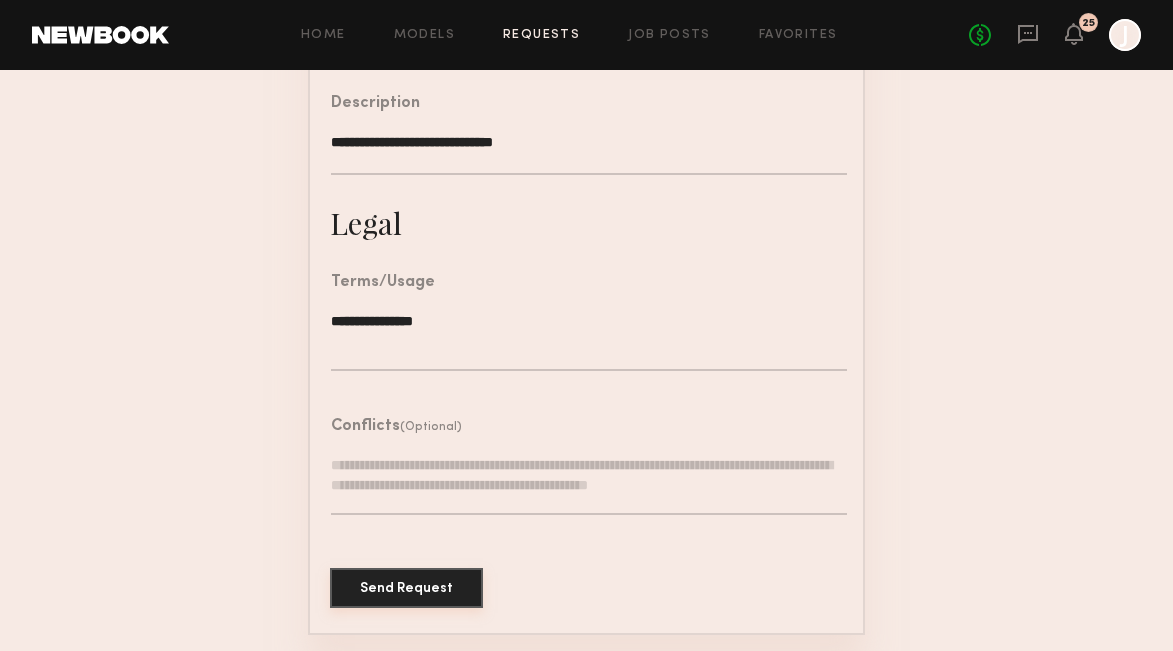 scroll, scrollTop: 651, scrollLeft: 0, axis: vertical 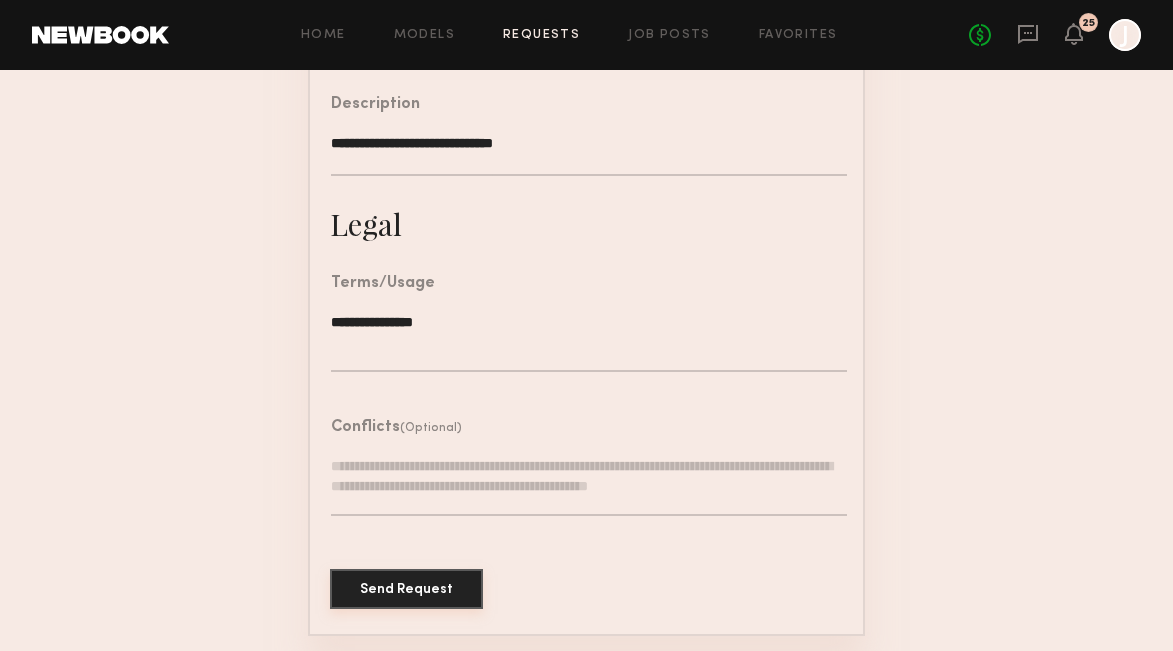 click on "Send Request" 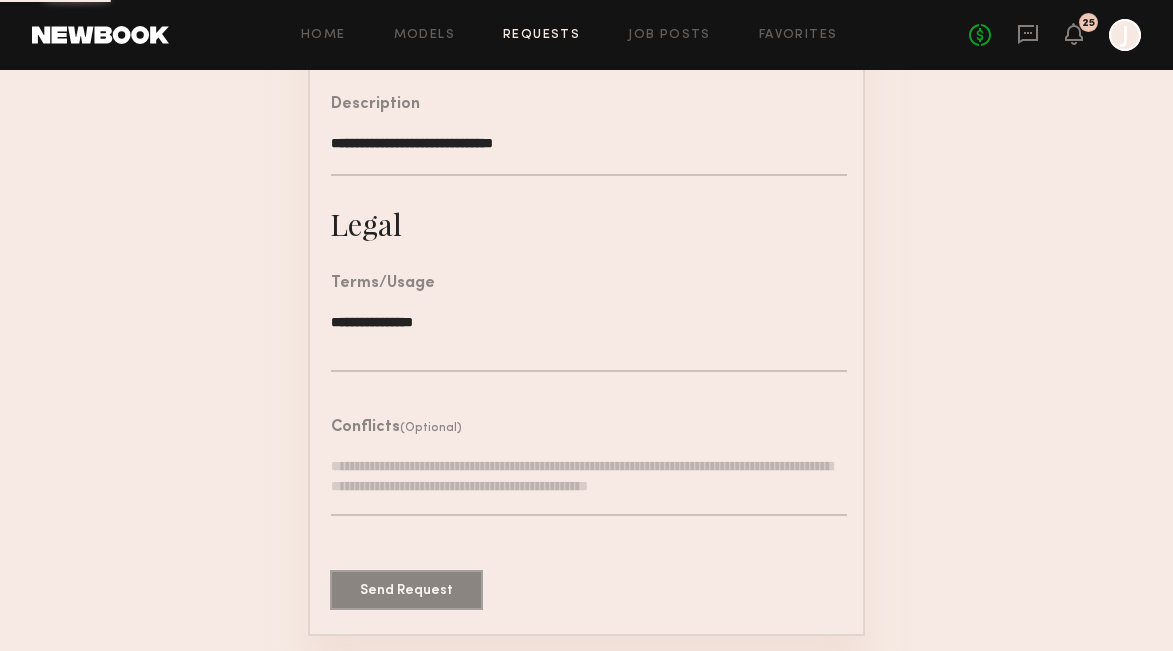 scroll, scrollTop: 0, scrollLeft: 0, axis: both 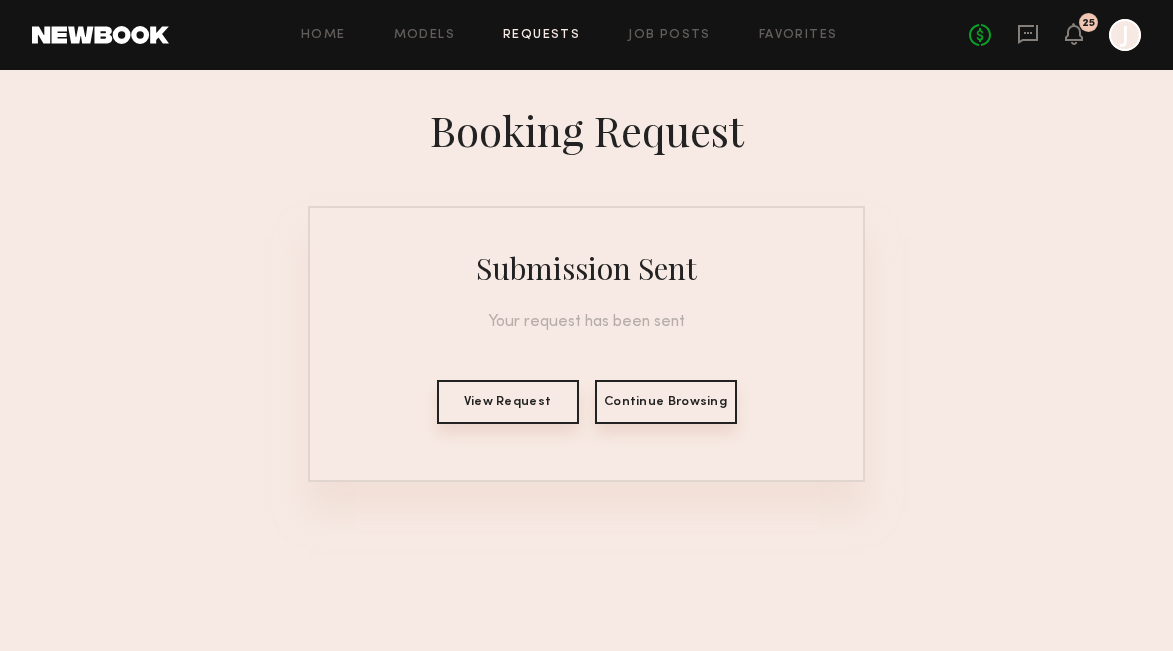 click on "View Request" 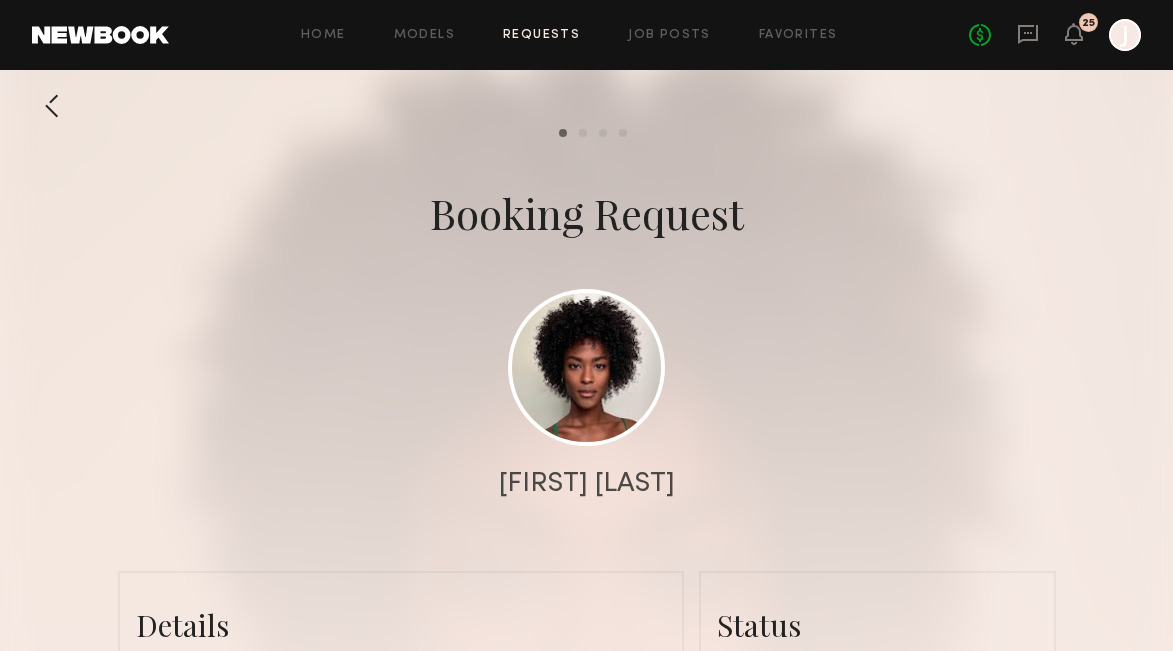 click on "Requests" 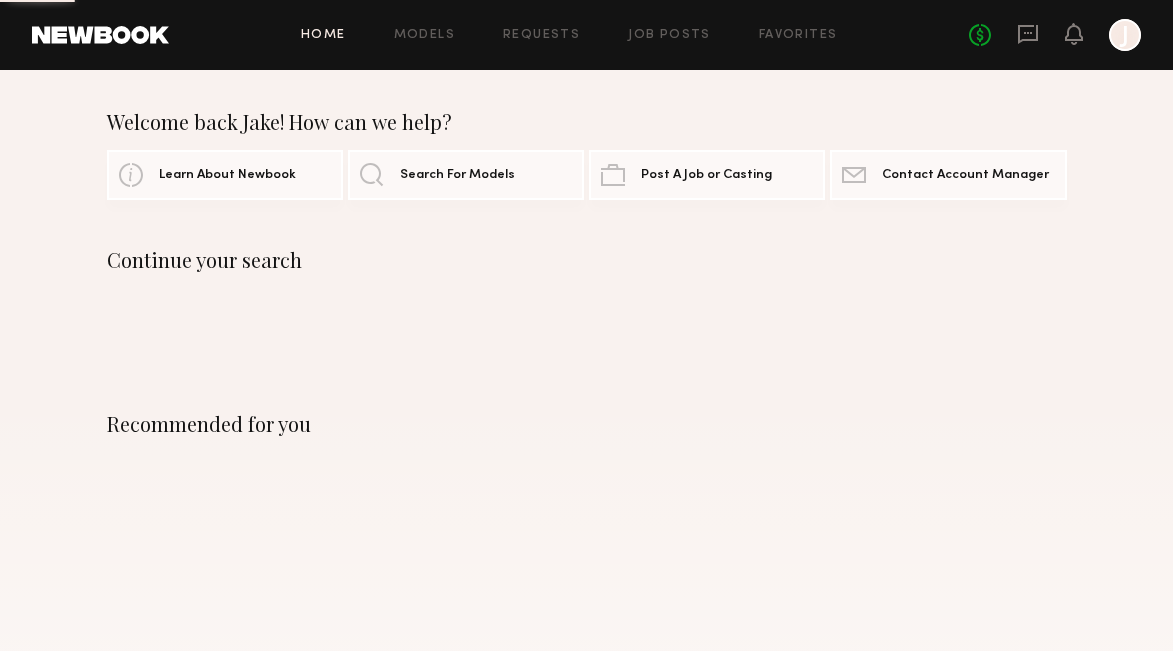 scroll, scrollTop: 0, scrollLeft: 0, axis: both 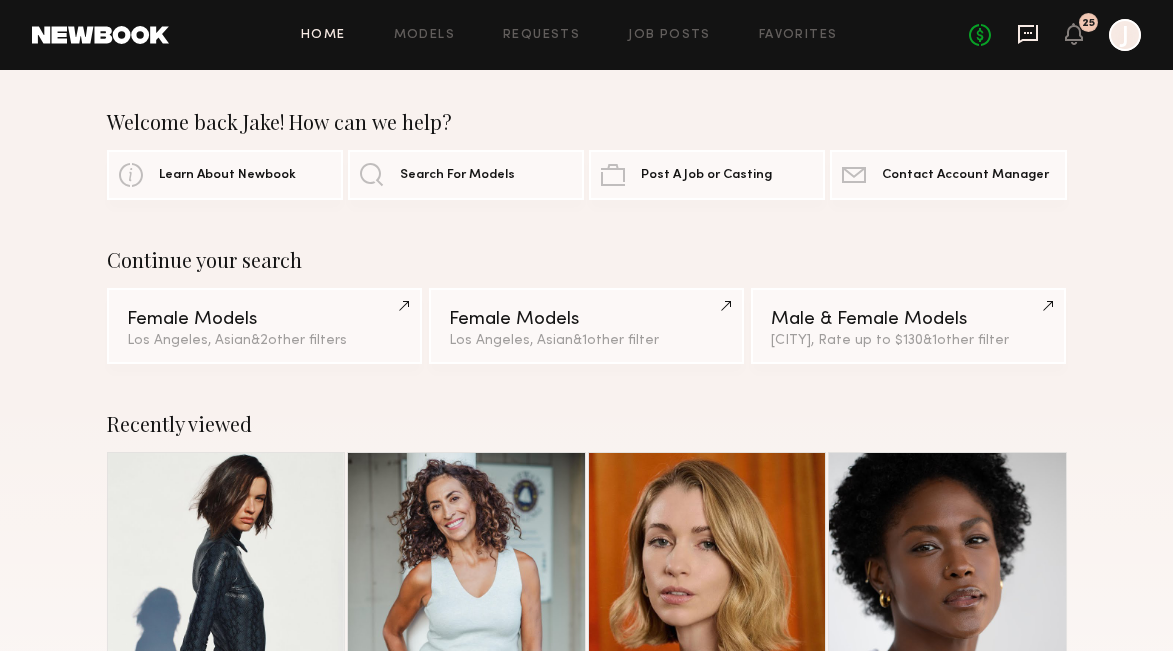 click 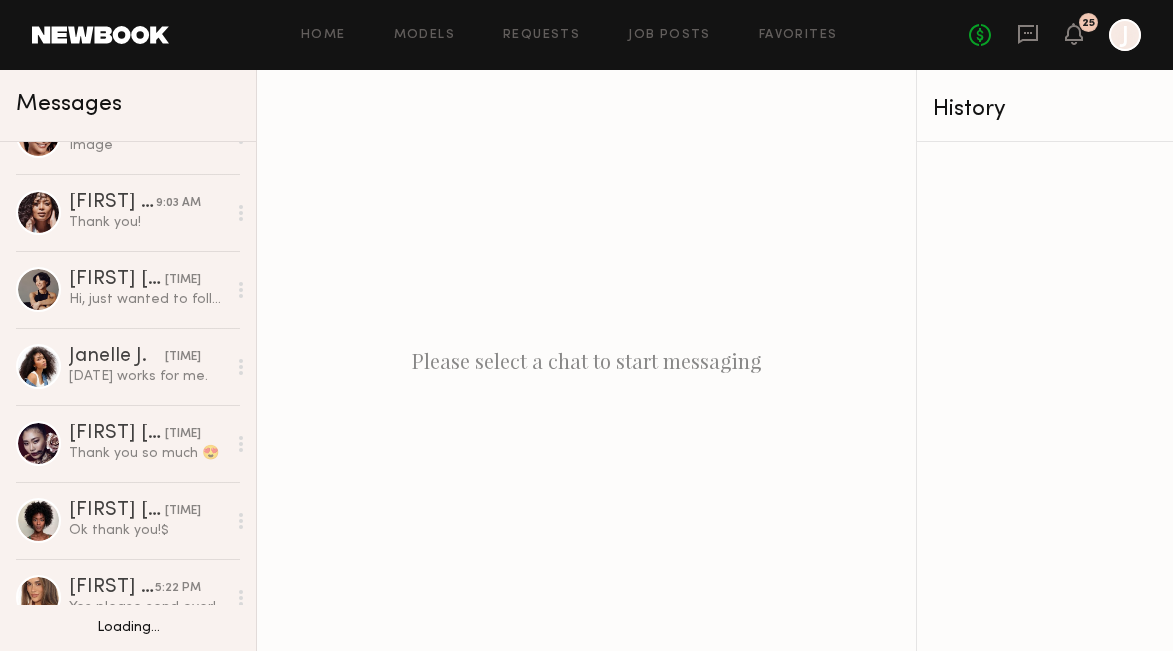 scroll, scrollTop: 299, scrollLeft: 0, axis: vertical 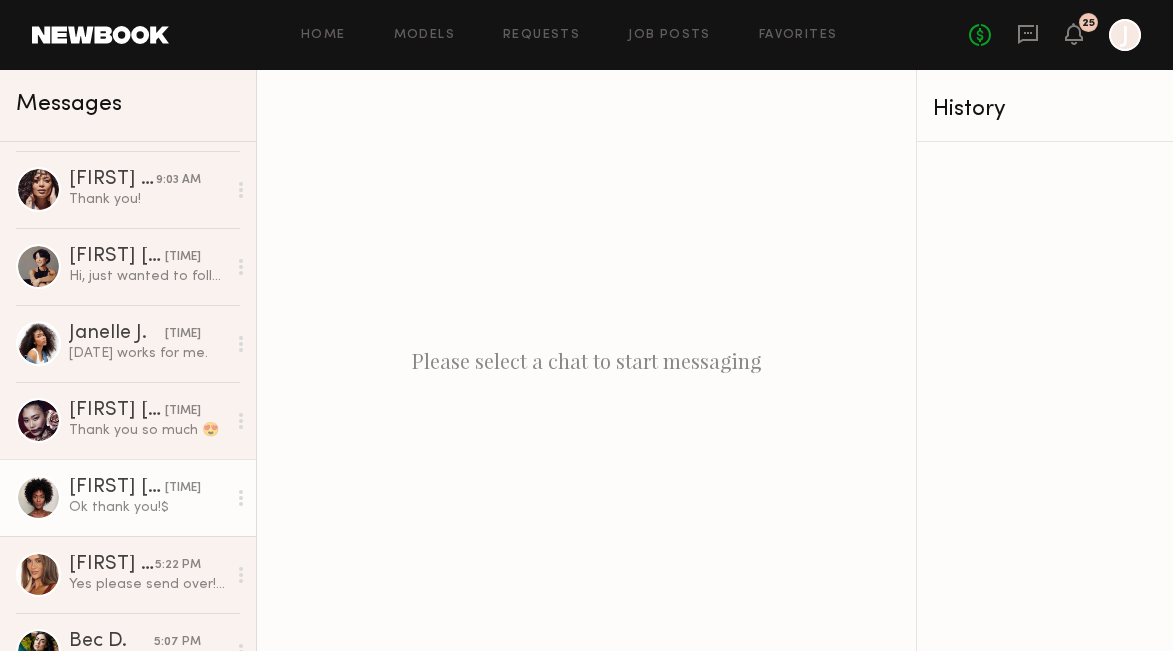 click on "Ok thank you!$" 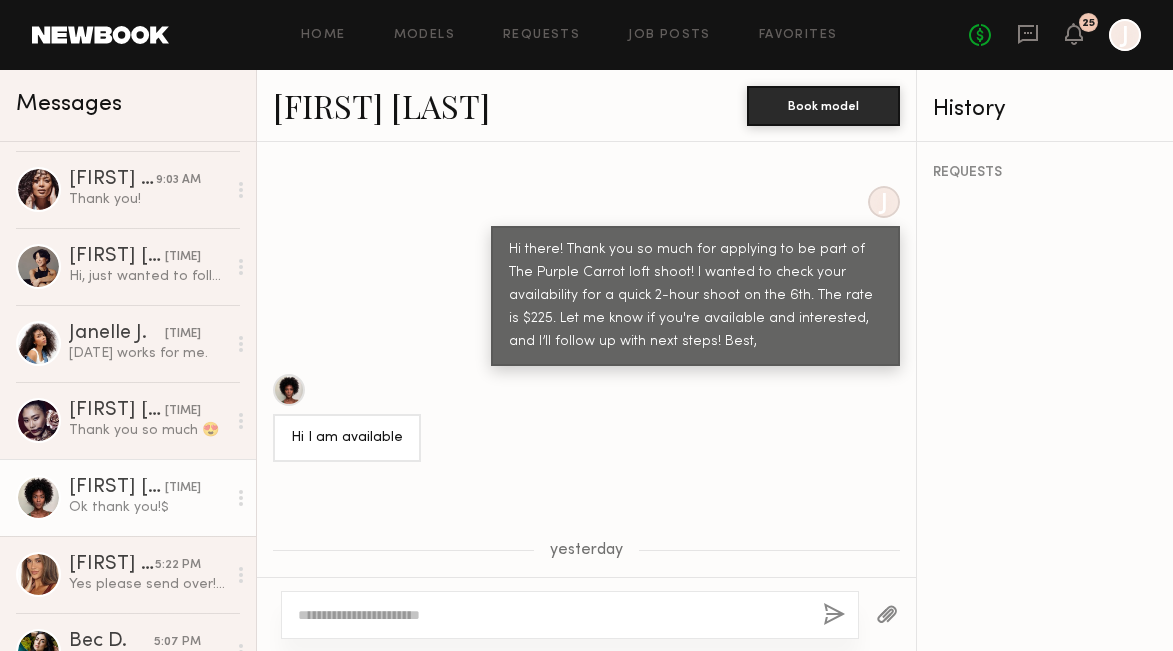scroll, scrollTop: 2542, scrollLeft: 0, axis: vertical 